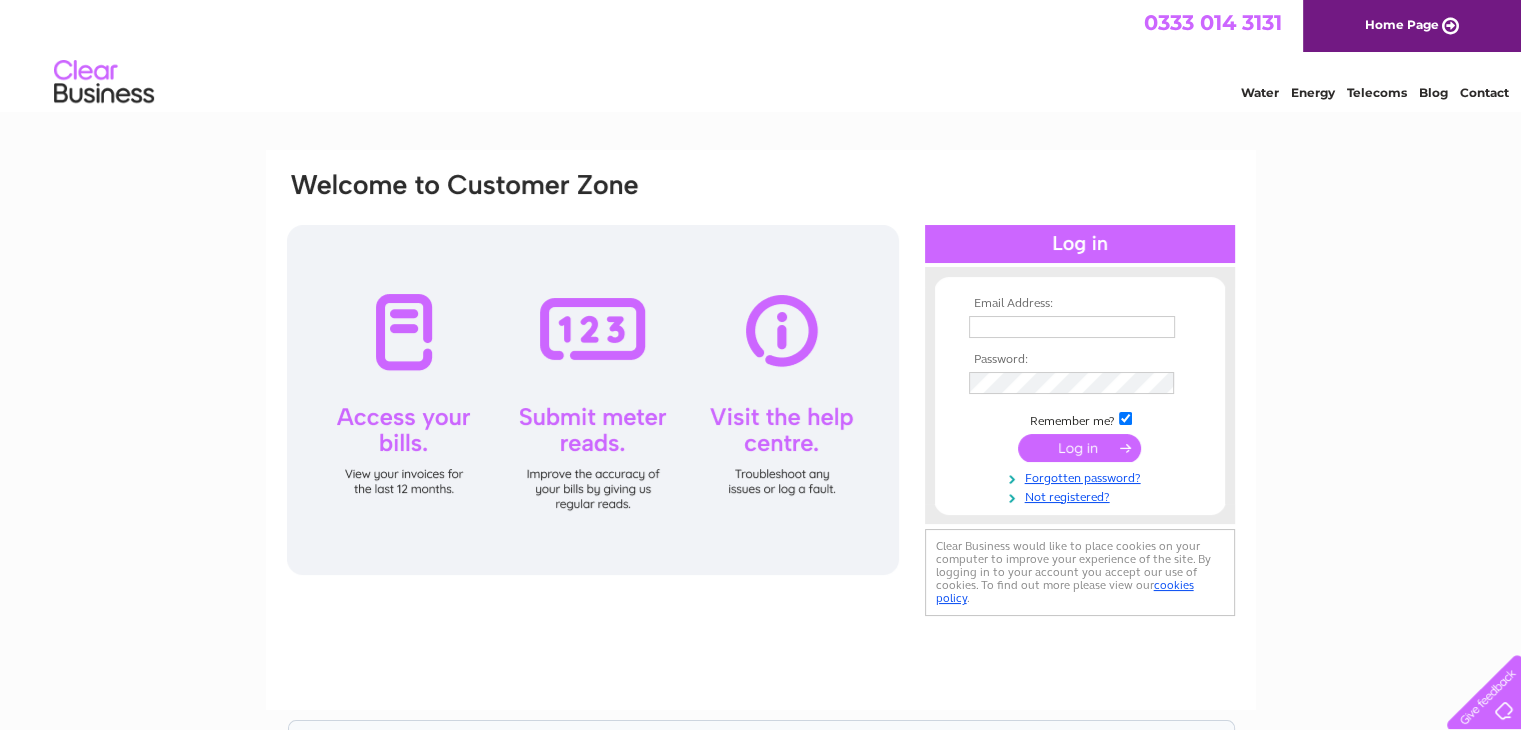scroll, scrollTop: 0, scrollLeft: 0, axis: both 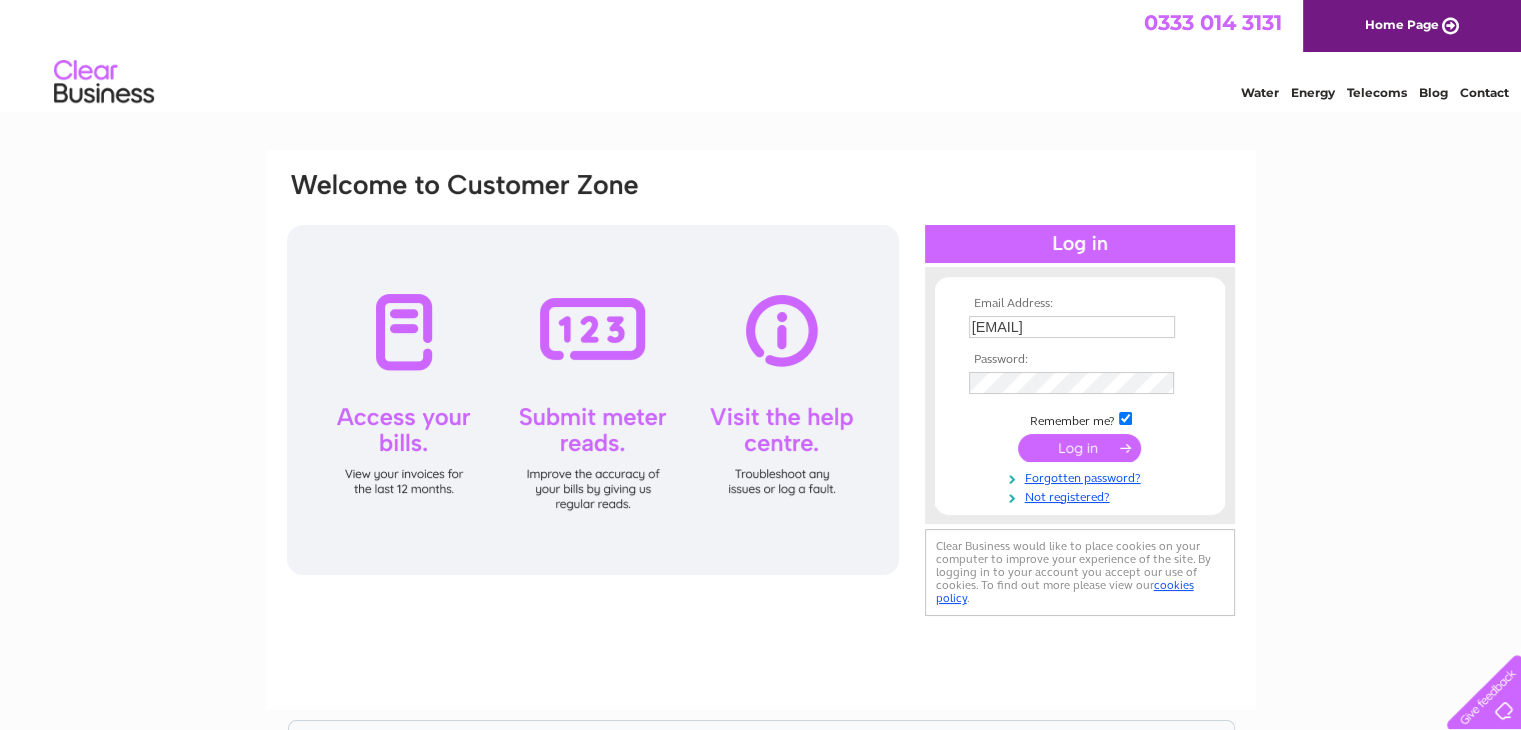 click at bounding box center [1079, 448] 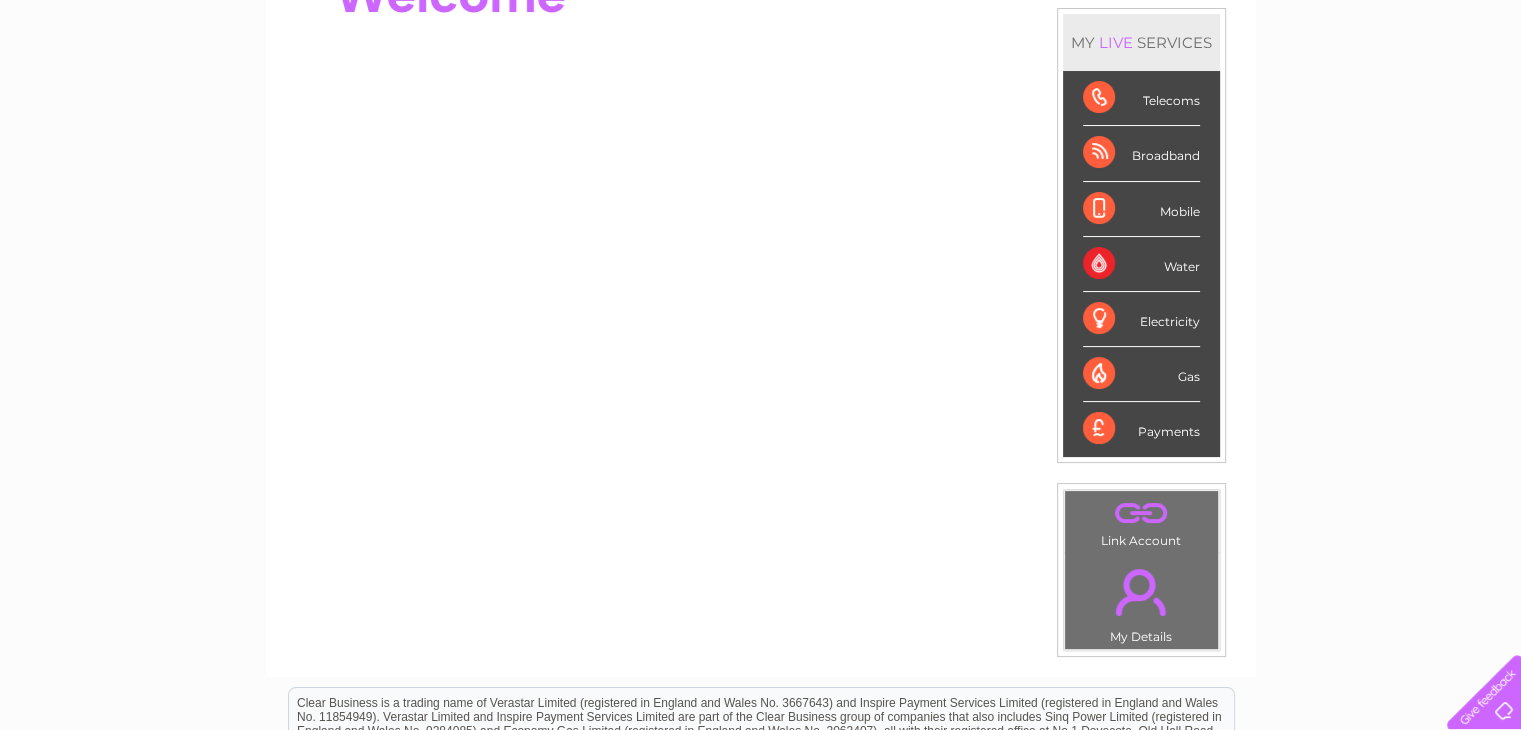 scroll, scrollTop: 0, scrollLeft: 0, axis: both 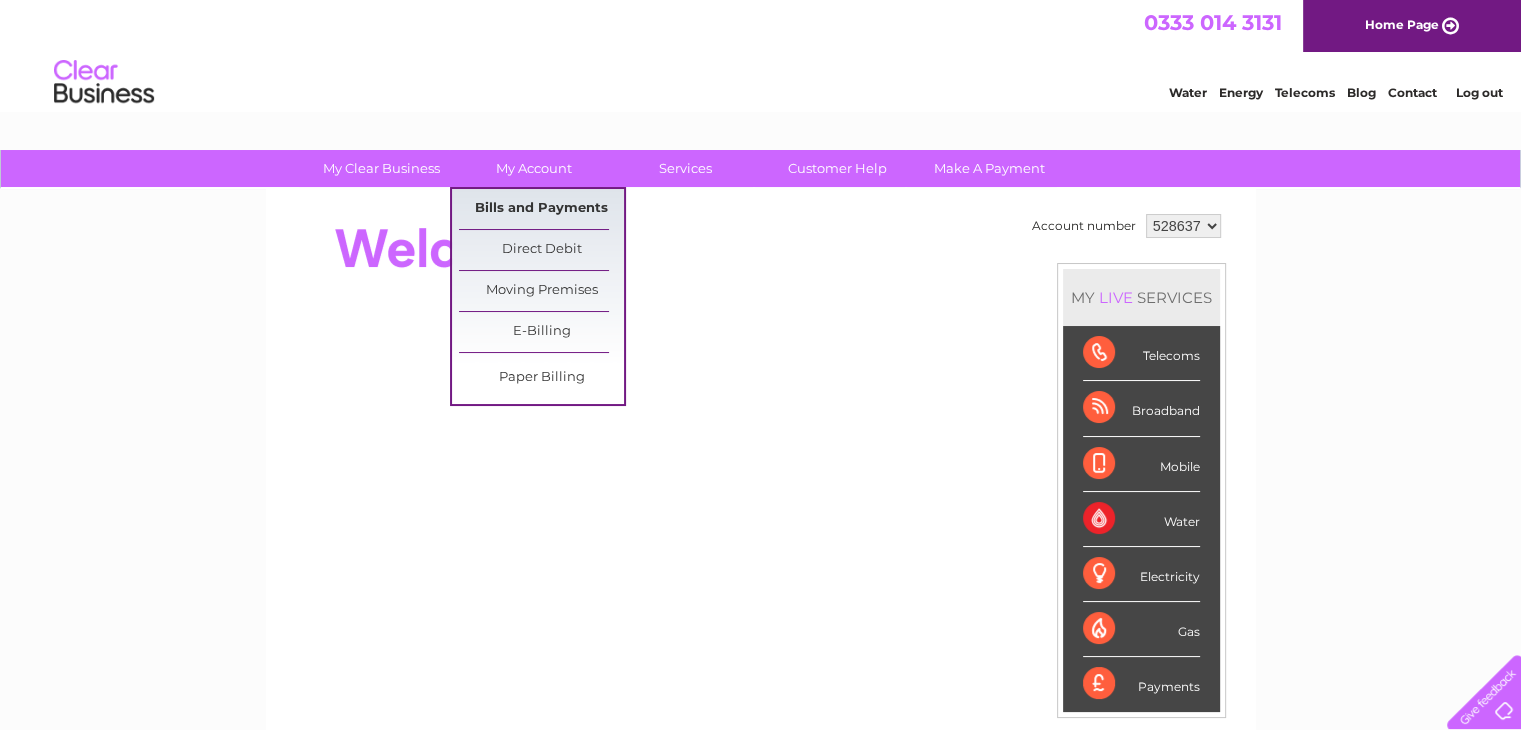 click on "Bills and Payments" at bounding box center [541, 209] 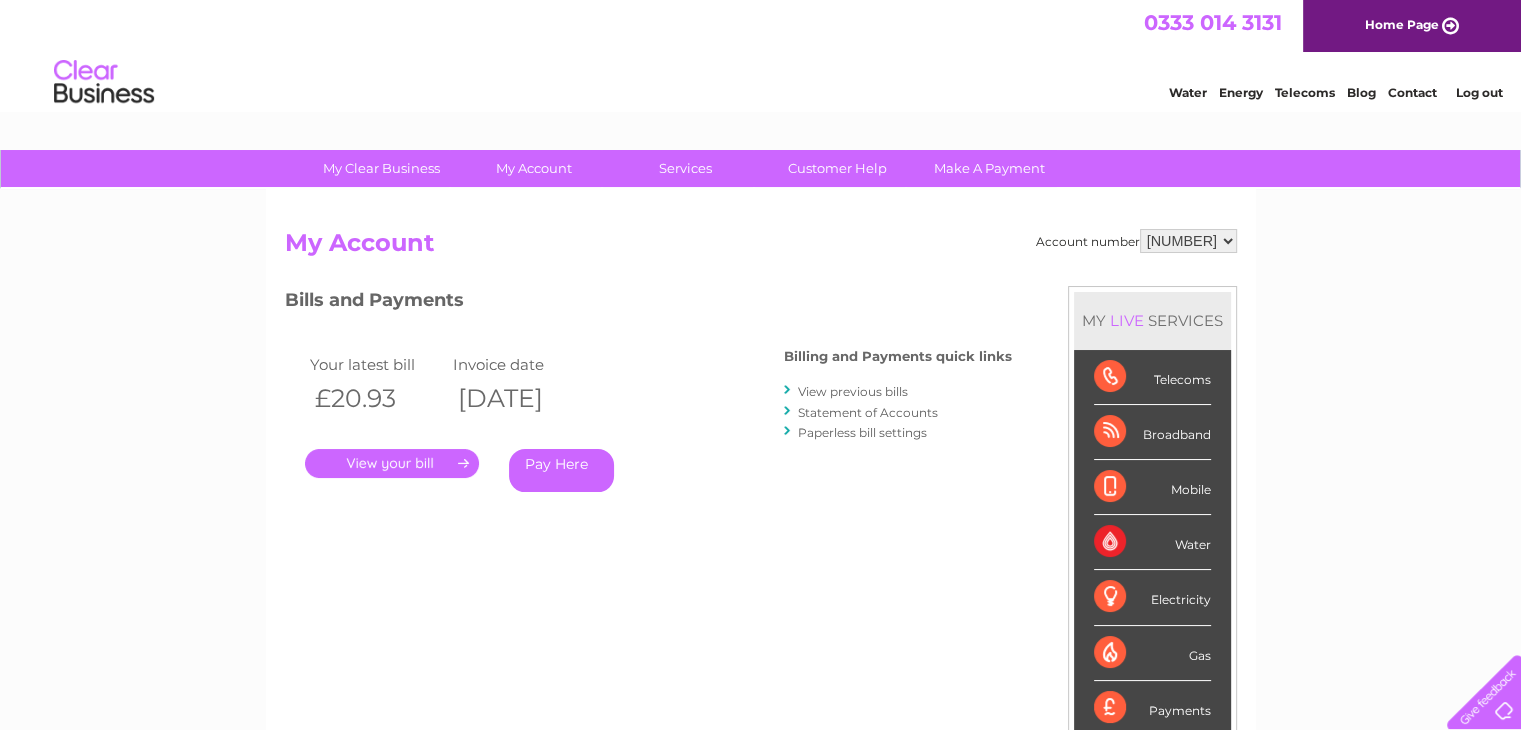 scroll, scrollTop: 0, scrollLeft: 0, axis: both 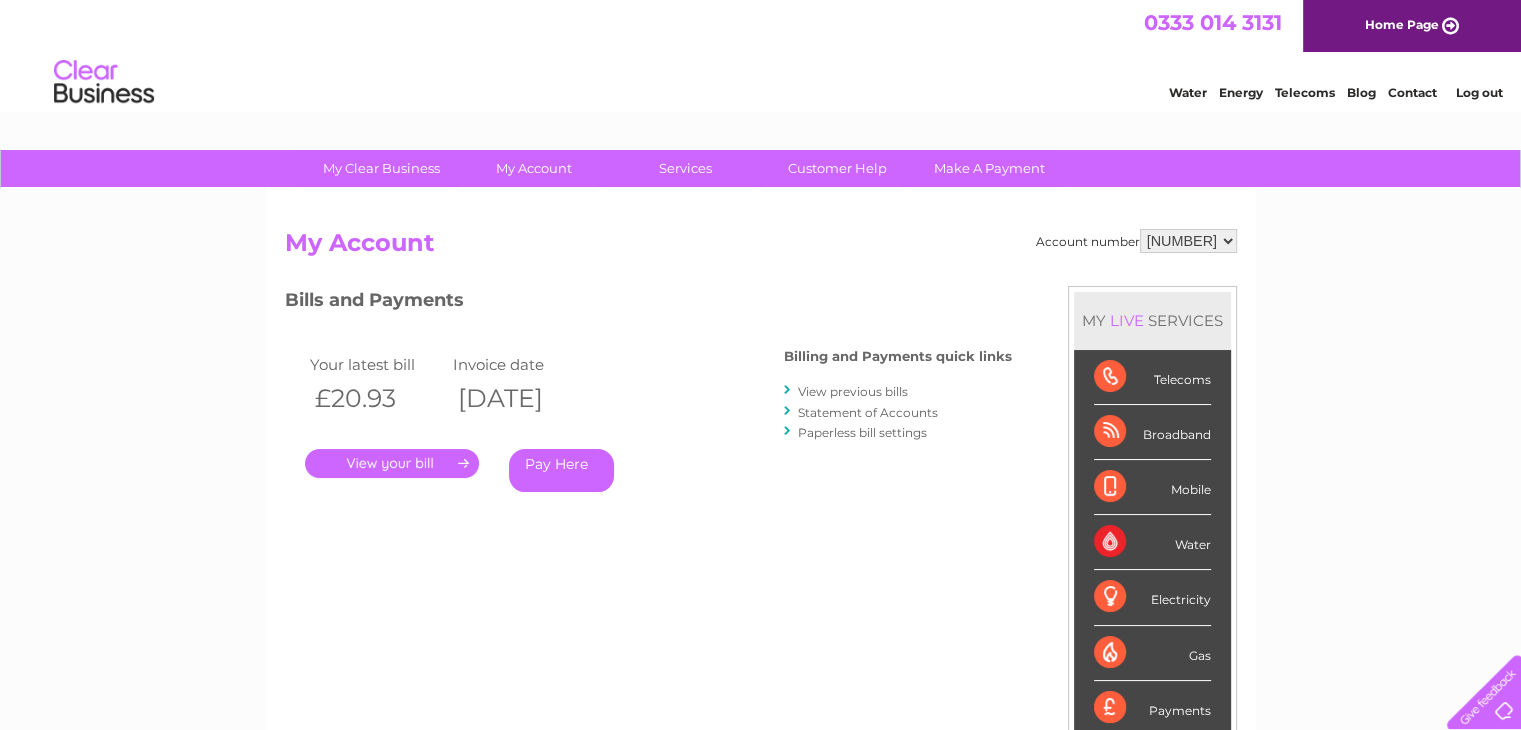 click on "528637
932122
939065" at bounding box center [1188, 241] 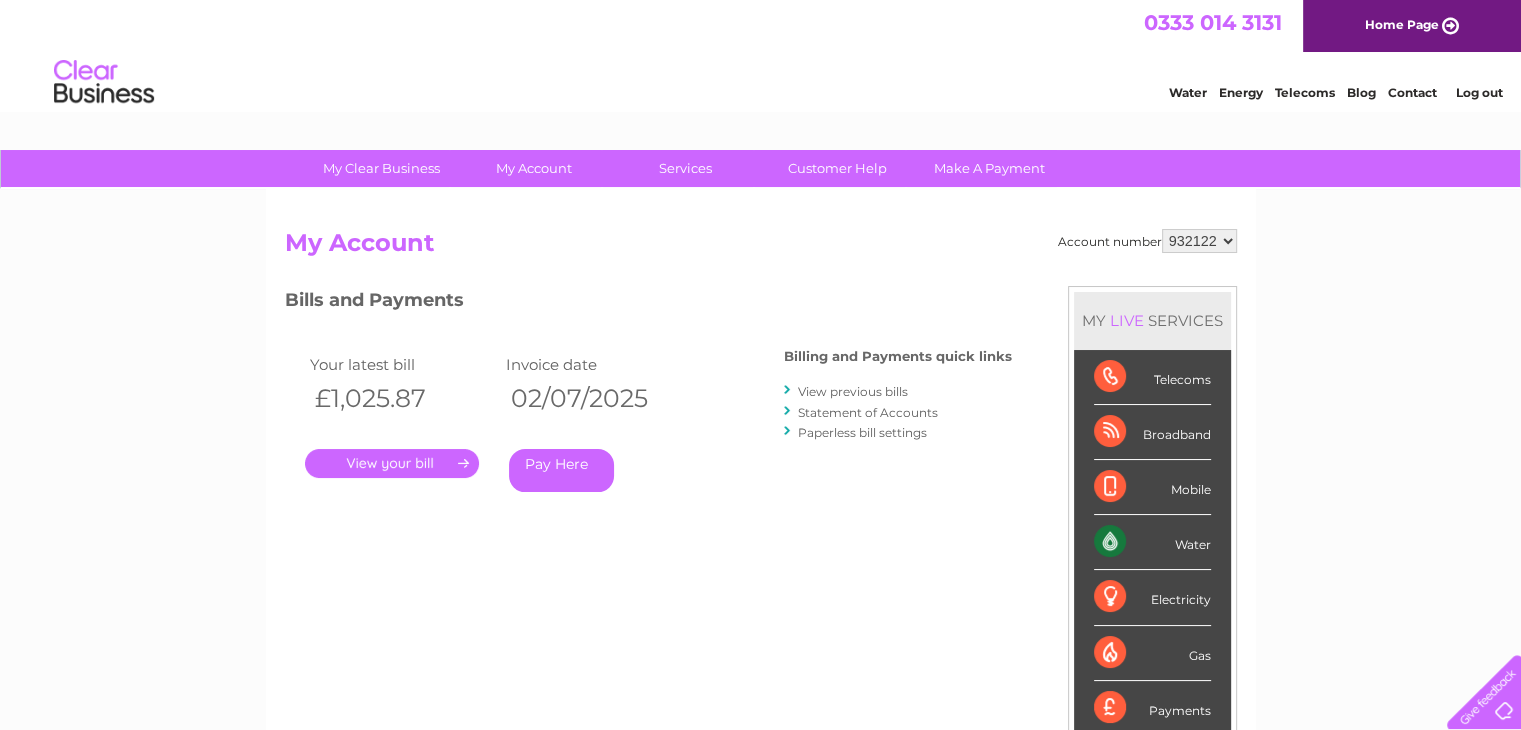 scroll, scrollTop: 0, scrollLeft: 0, axis: both 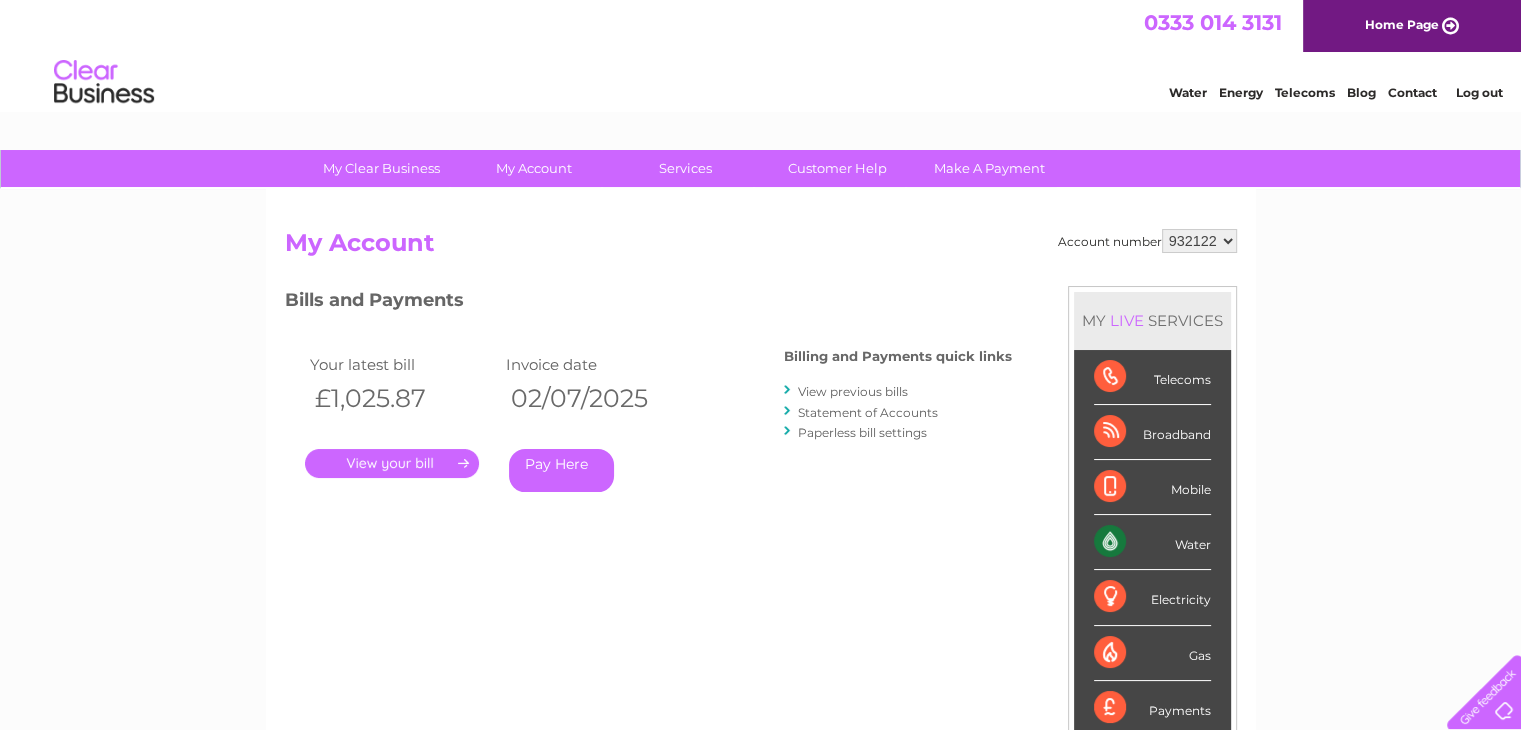 click on "." at bounding box center [392, 463] 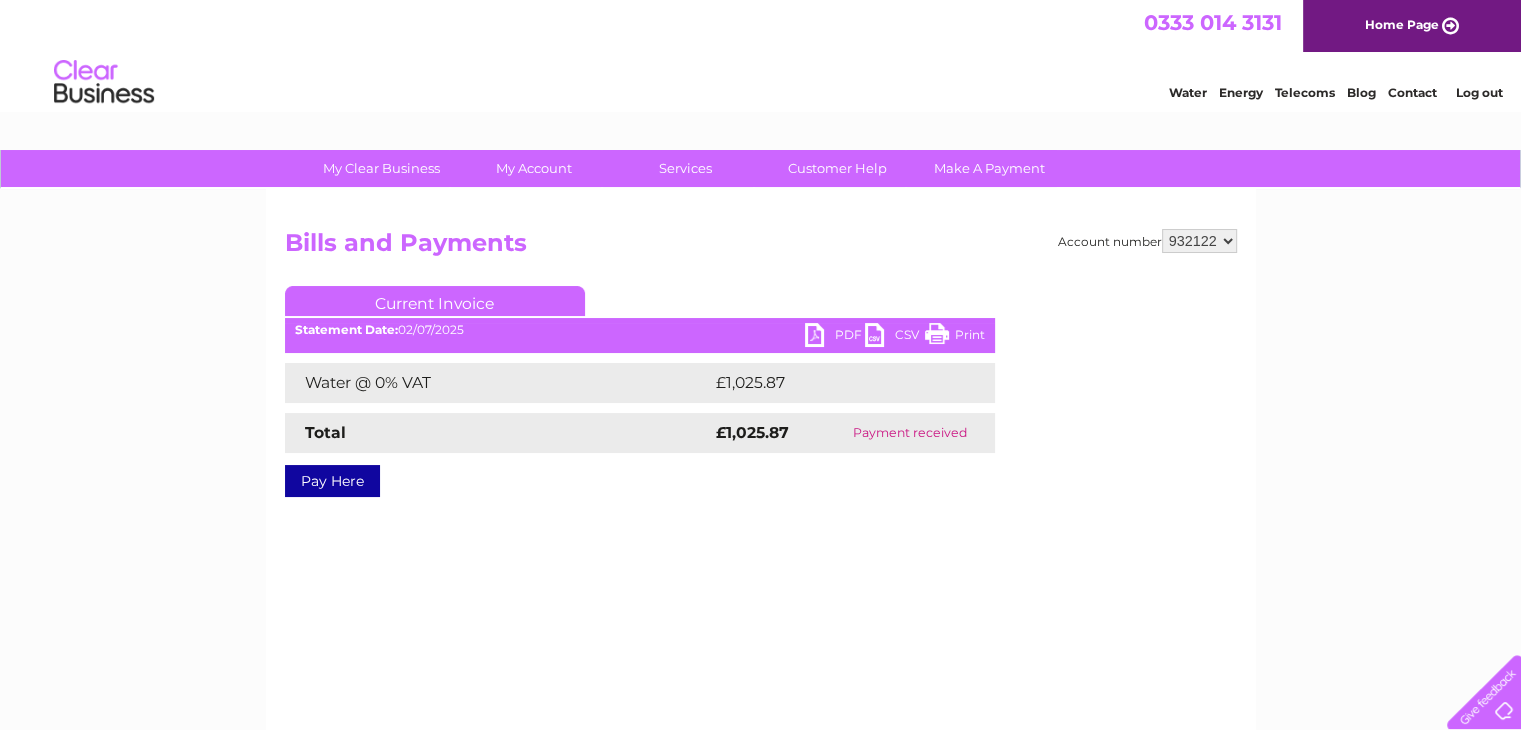 scroll, scrollTop: 0, scrollLeft: 0, axis: both 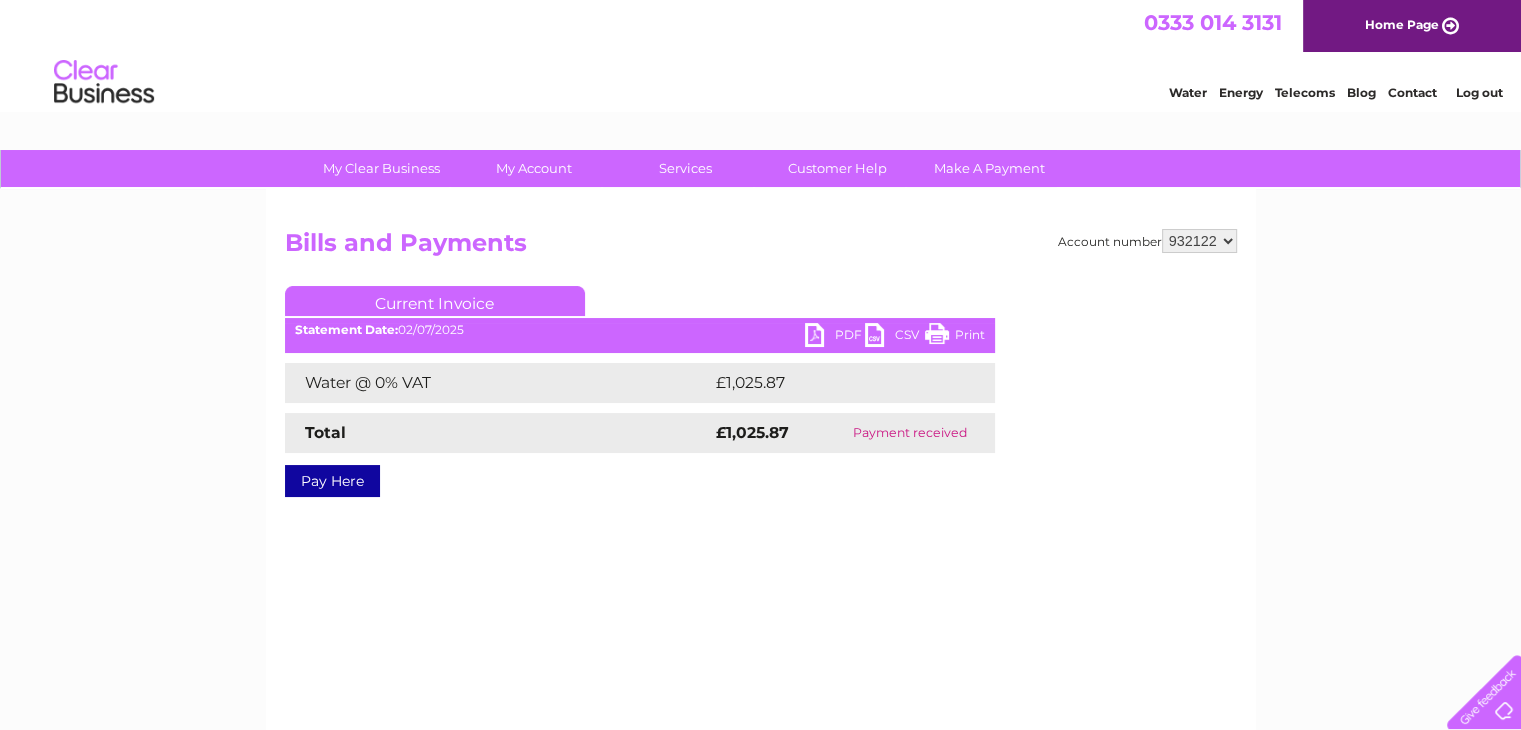 click on "PDF" at bounding box center (835, 337) 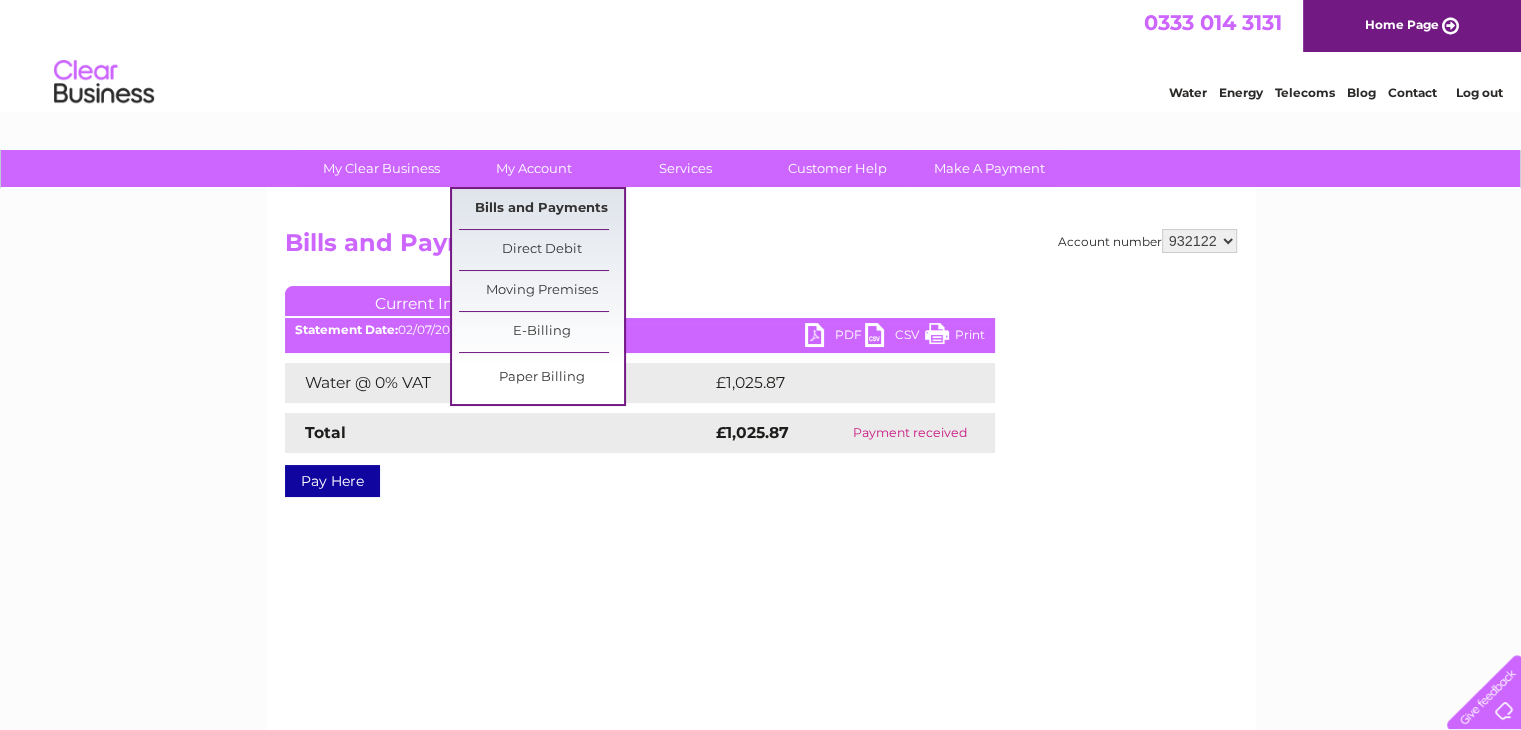 click on "Bills and Payments" at bounding box center [541, 209] 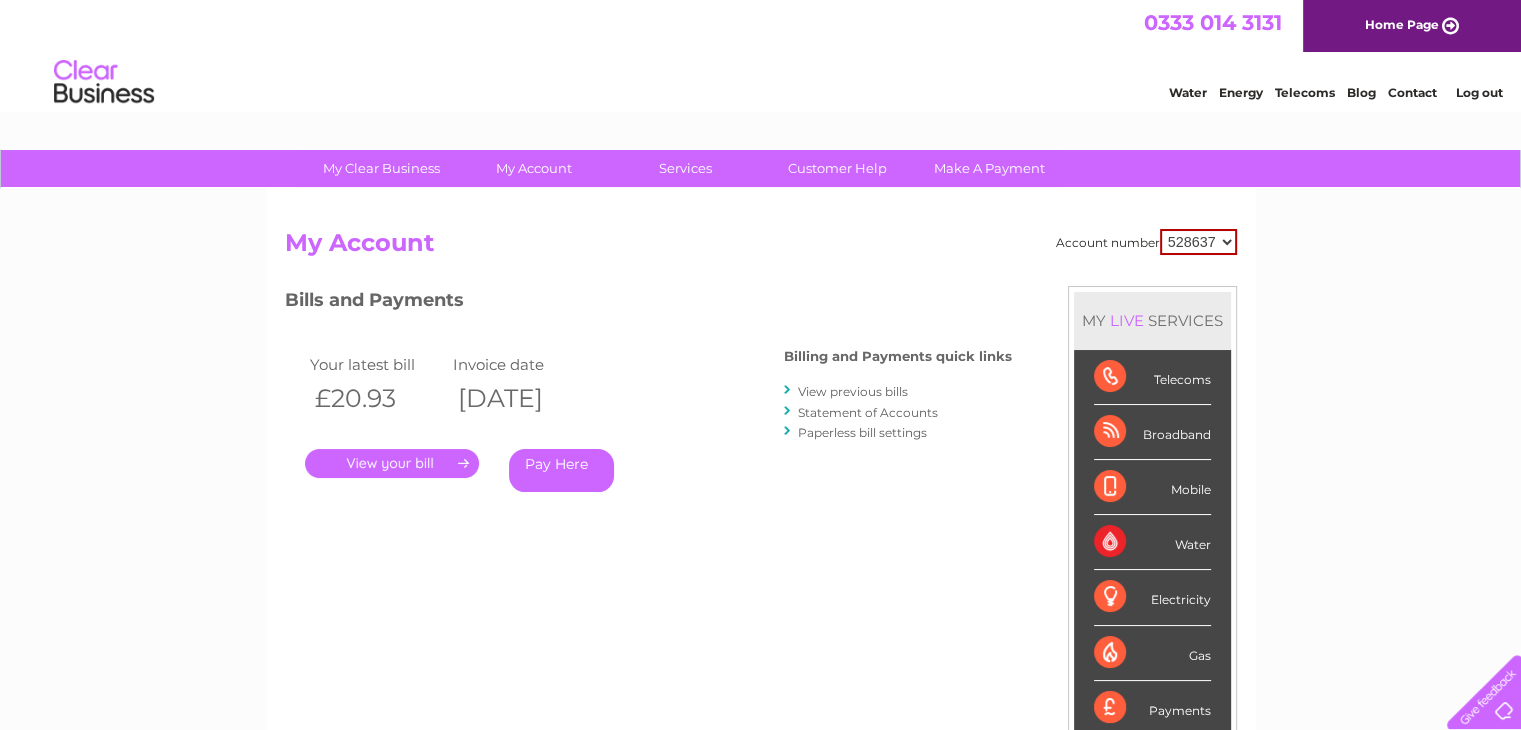 scroll, scrollTop: 0, scrollLeft: 0, axis: both 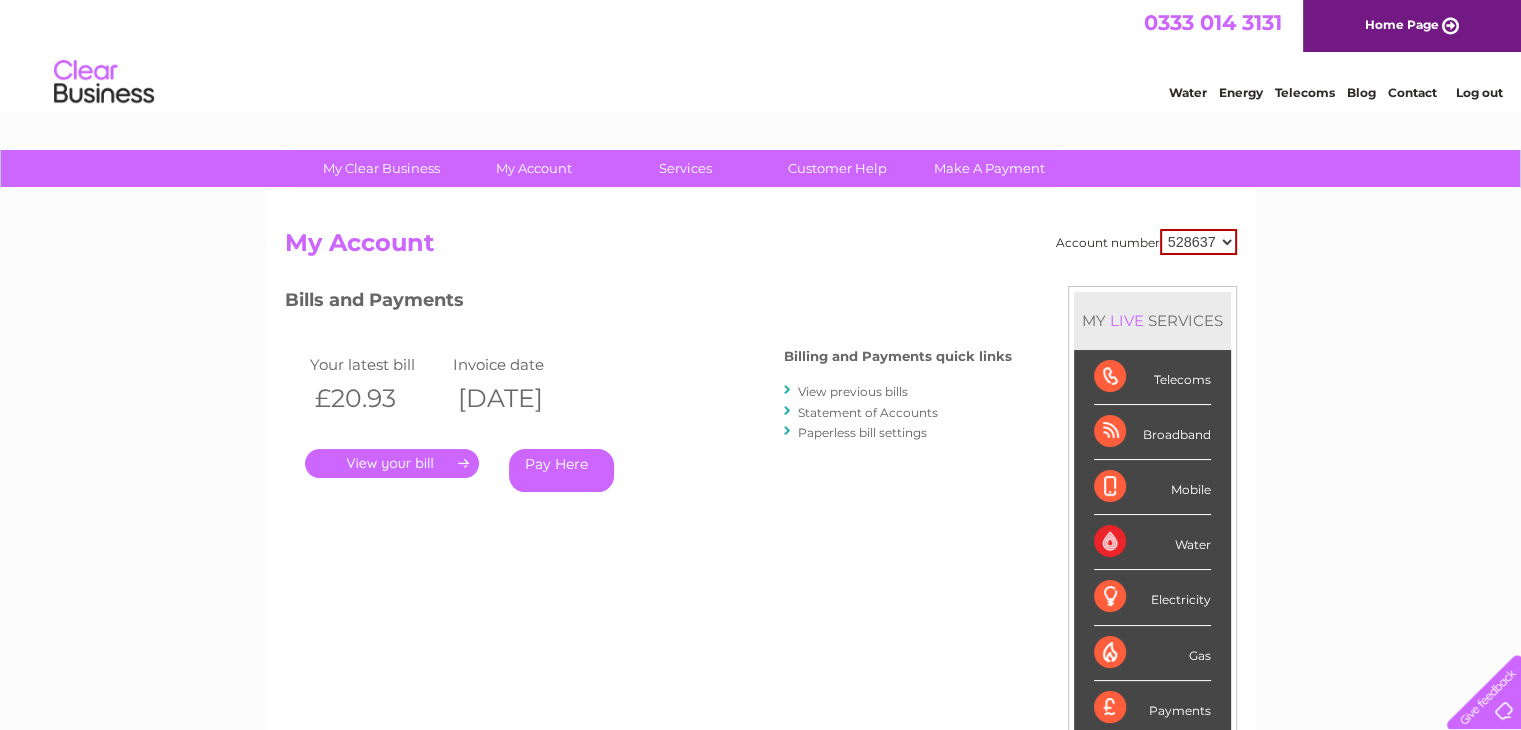 click on "528637
932122
939065" at bounding box center (1198, 242) 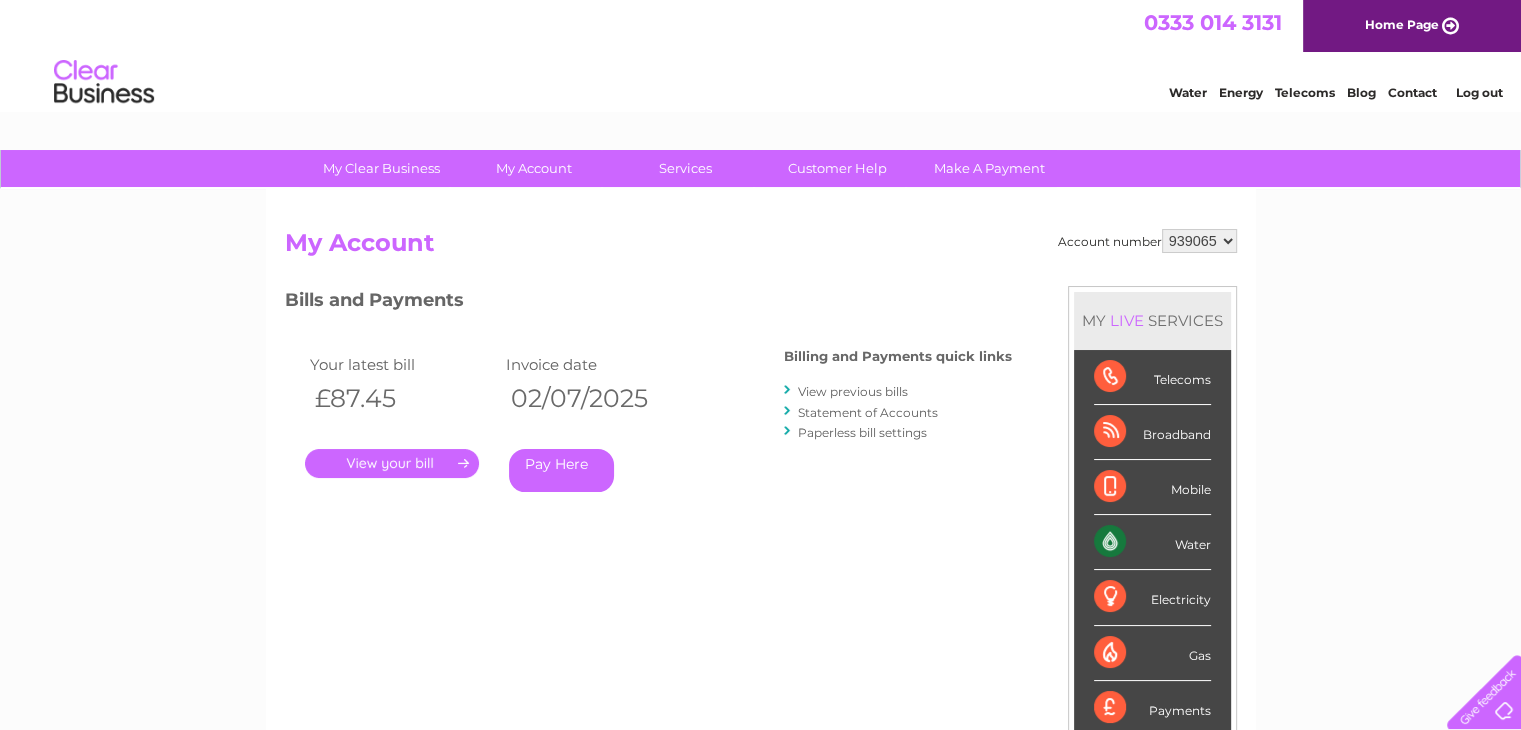 scroll, scrollTop: 0, scrollLeft: 0, axis: both 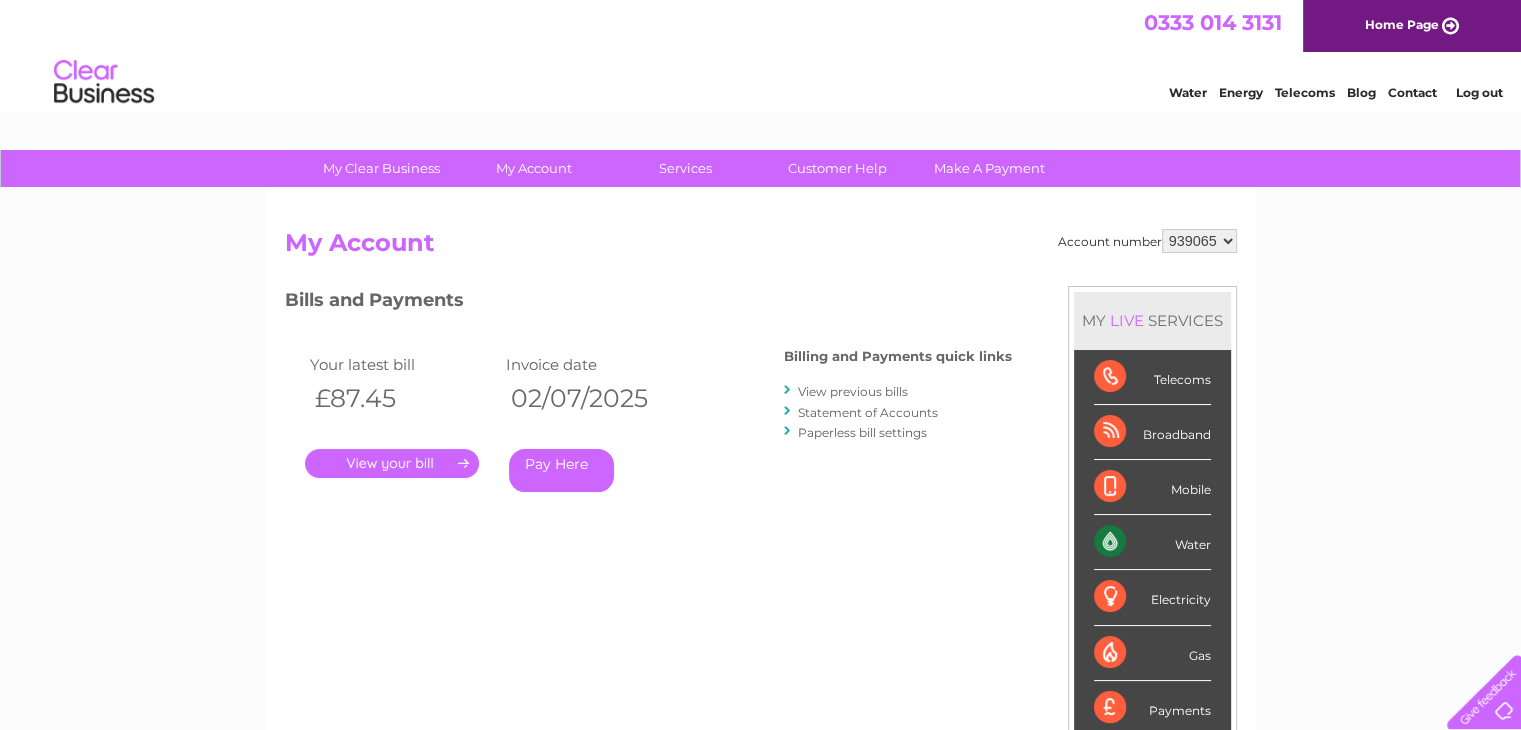 click on "528637
932122
939065" at bounding box center [1199, 241] 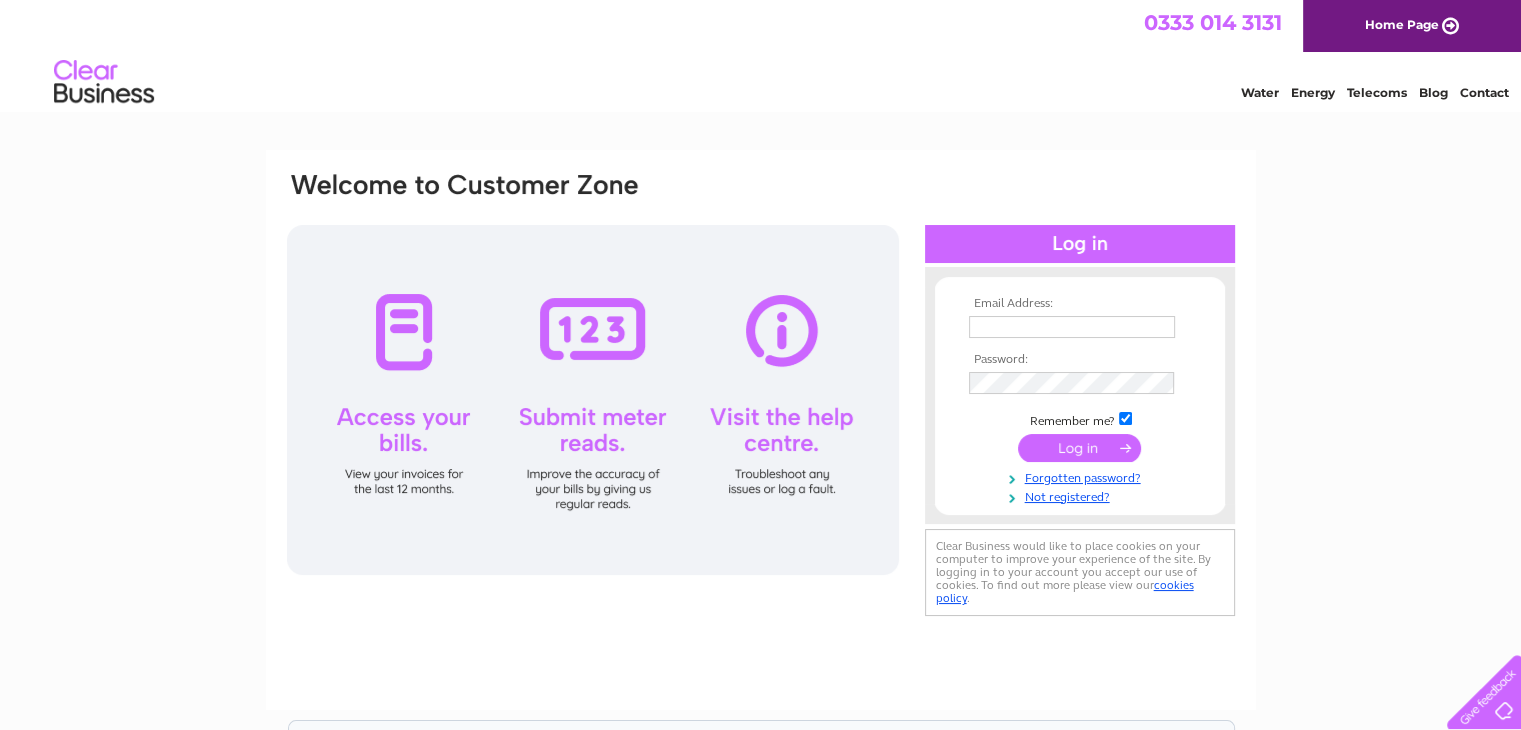 scroll, scrollTop: 0, scrollLeft: 0, axis: both 